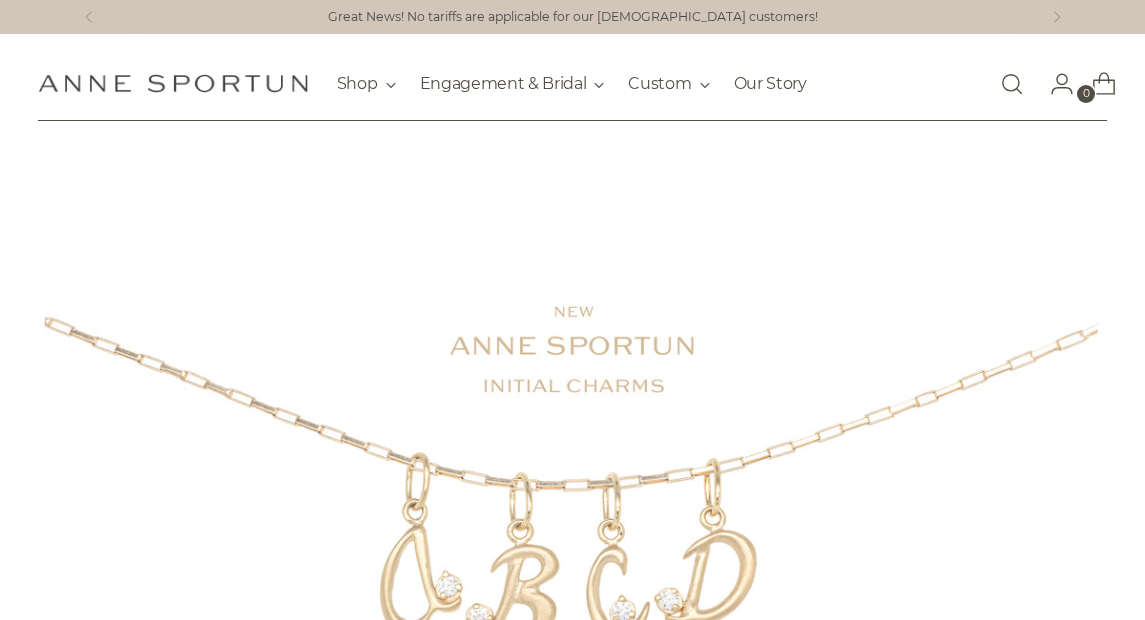 scroll, scrollTop: 0, scrollLeft: 0, axis: both 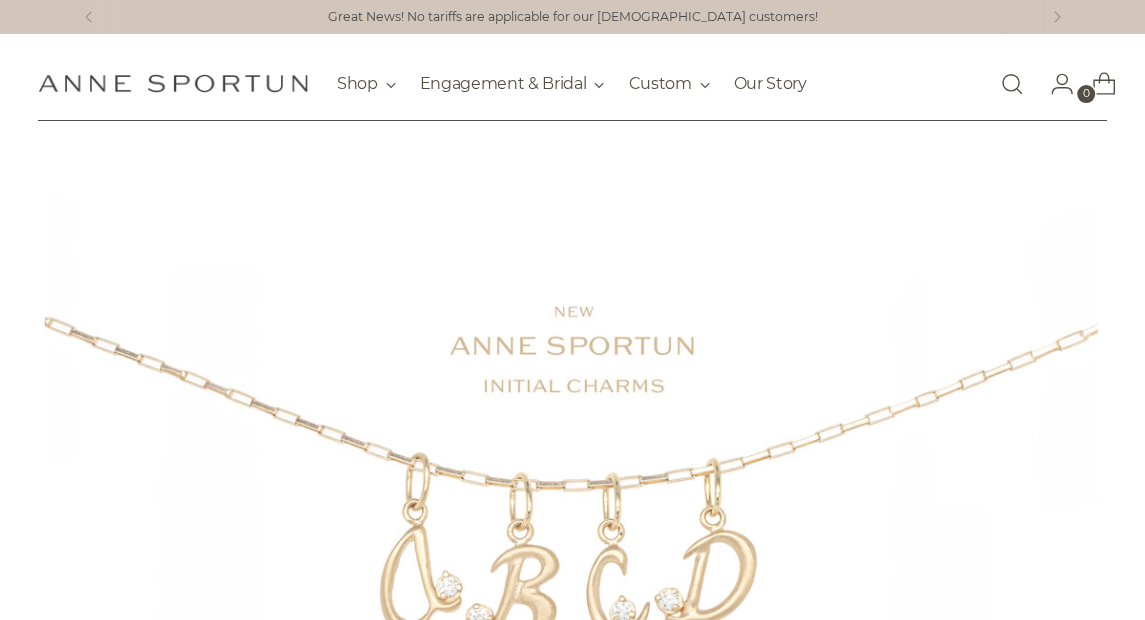 click at bounding box center (1012, 84) 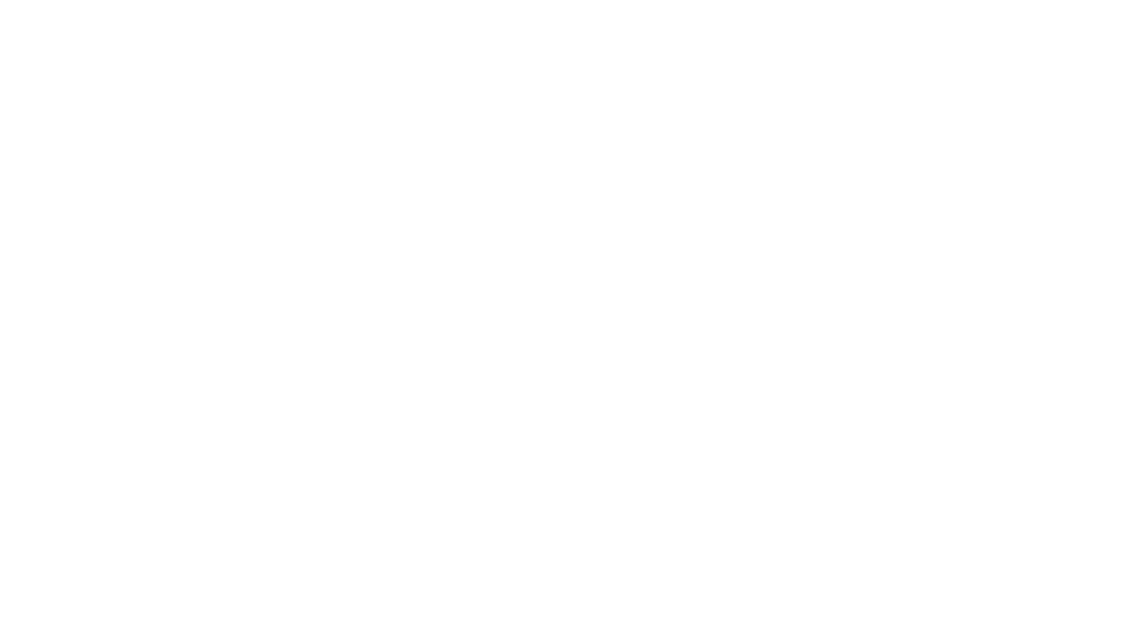 scroll, scrollTop: 0, scrollLeft: 0, axis: both 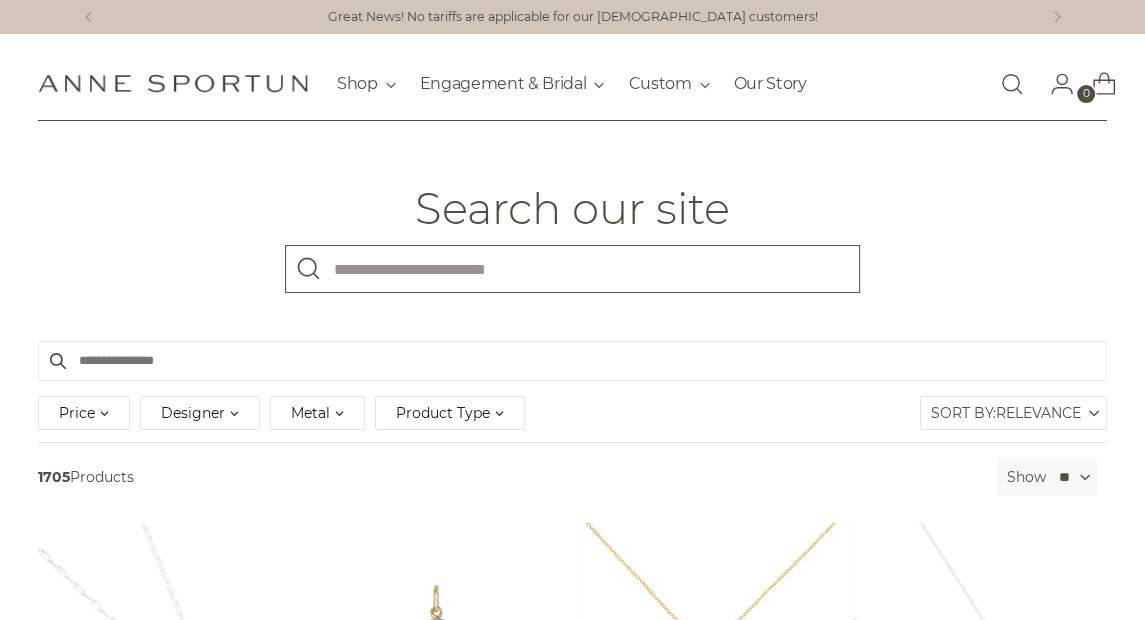 click on "What are you looking for?" at bounding box center [572, 269] 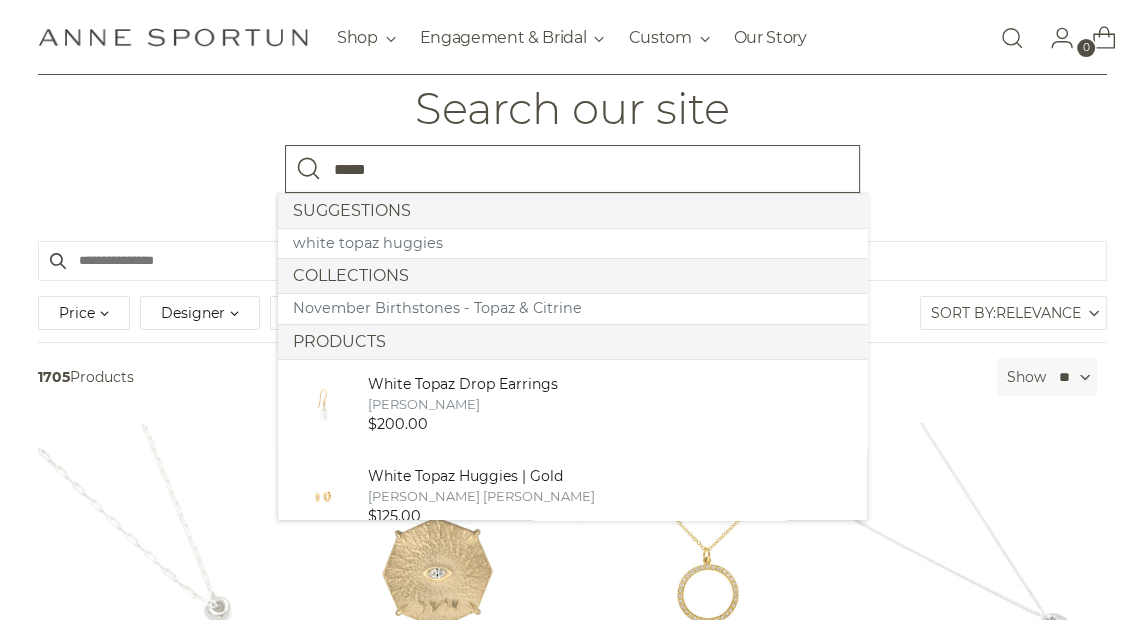 scroll, scrollTop: 300, scrollLeft: 0, axis: vertical 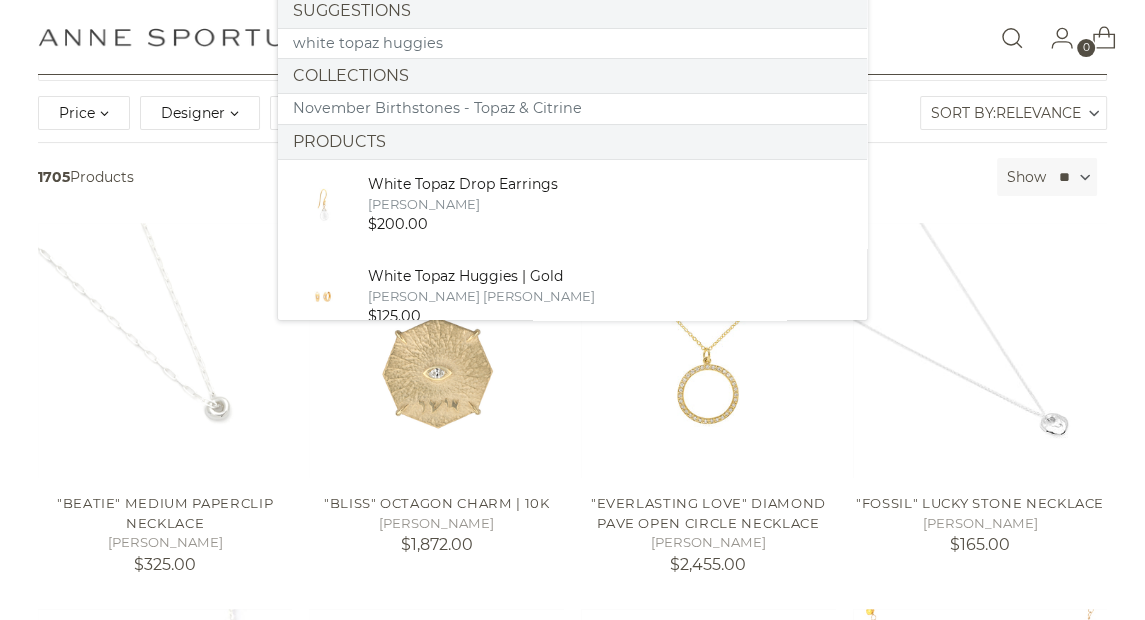type on "*****" 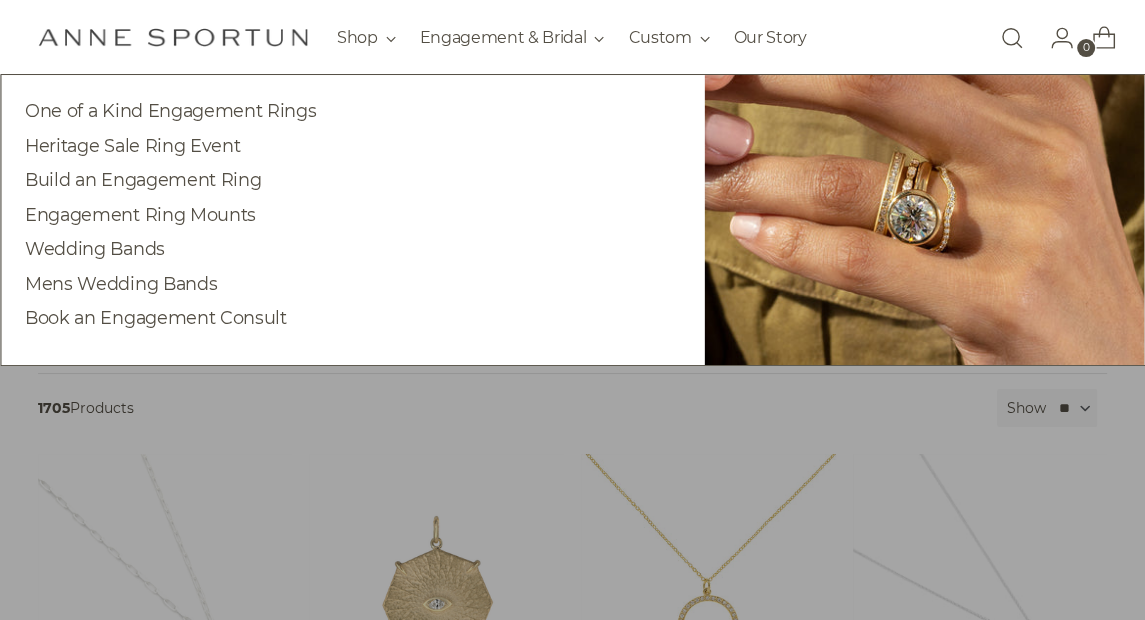 scroll, scrollTop: 0, scrollLeft: 0, axis: both 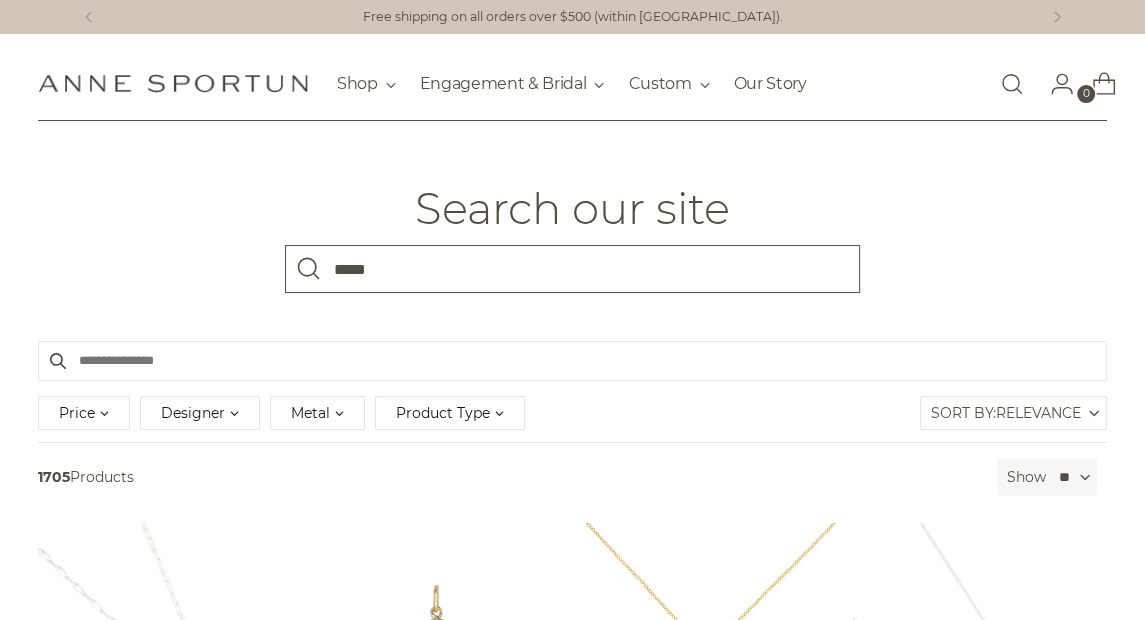 click on "*****" at bounding box center [572, 269] 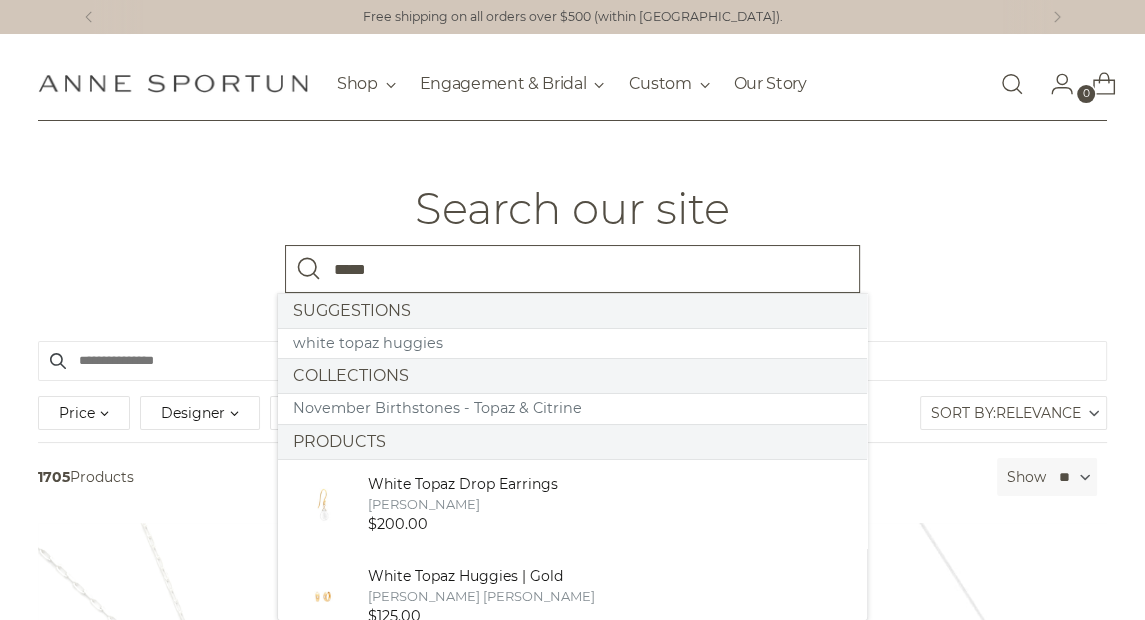click at bounding box center [309, 269] 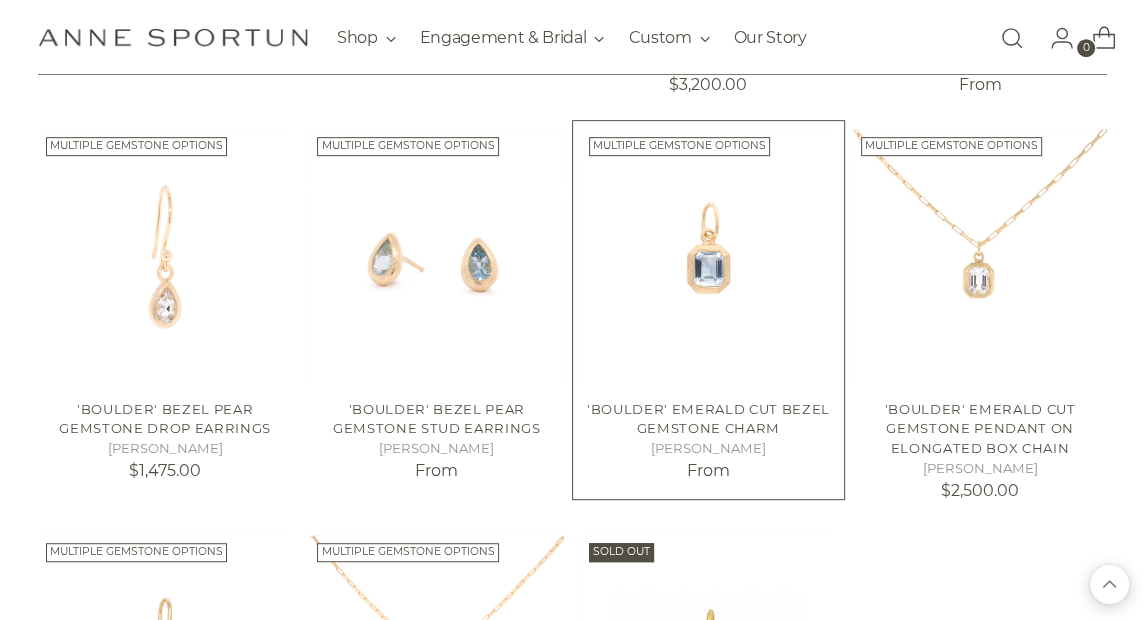 scroll, scrollTop: 916, scrollLeft: 0, axis: vertical 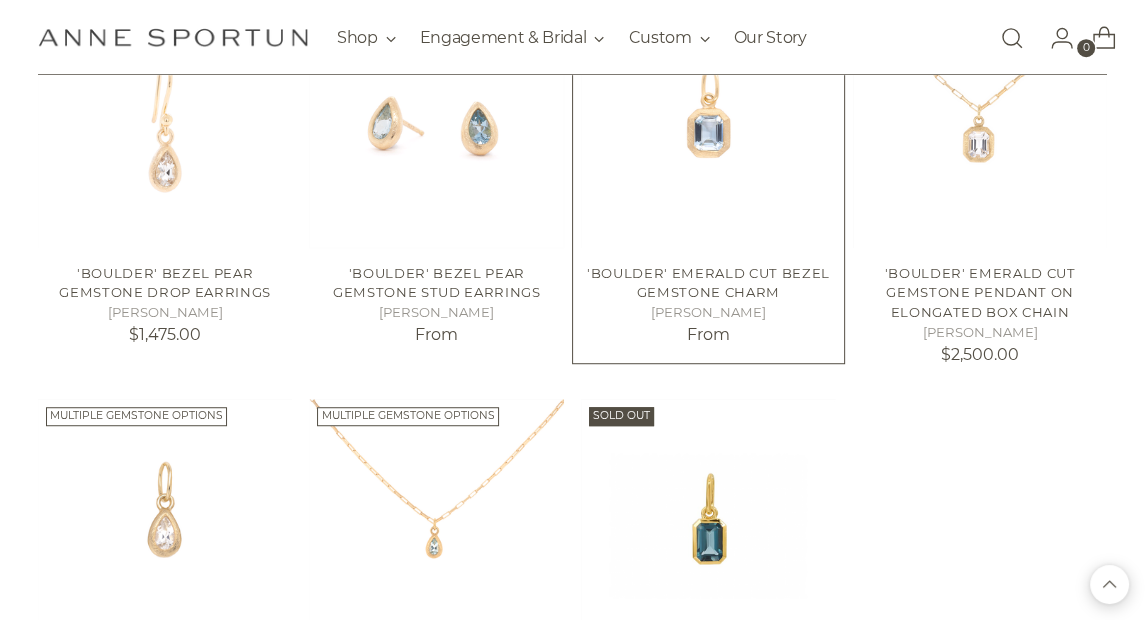 click on "From" at bounding box center [708, 335] 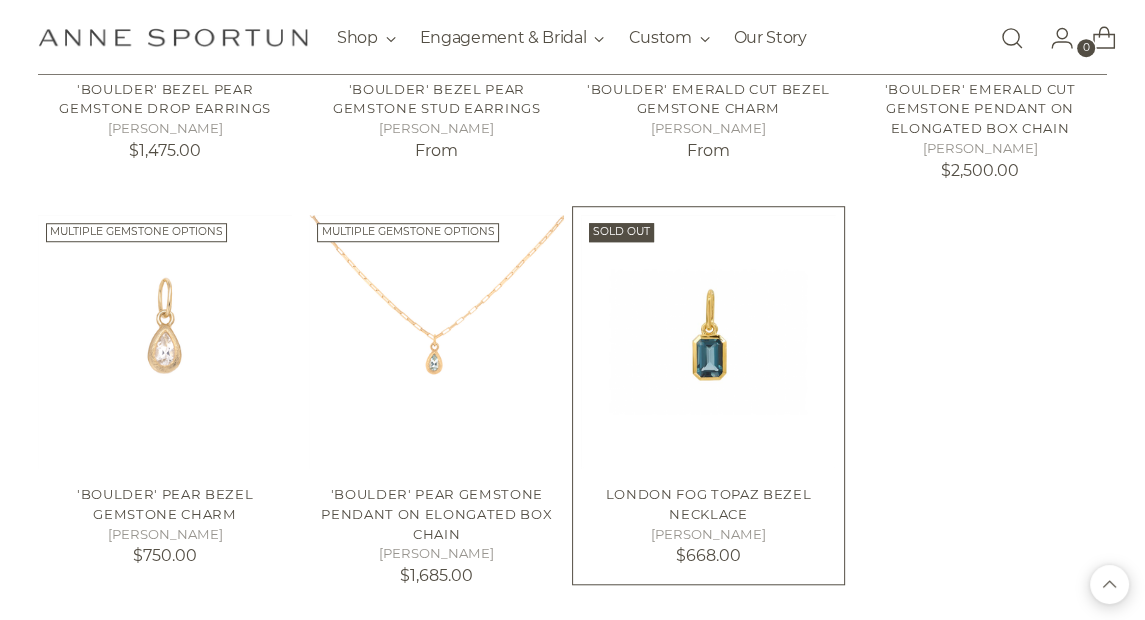 scroll, scrollTop: 1100, scrollLeft: 0, axis: vertical 